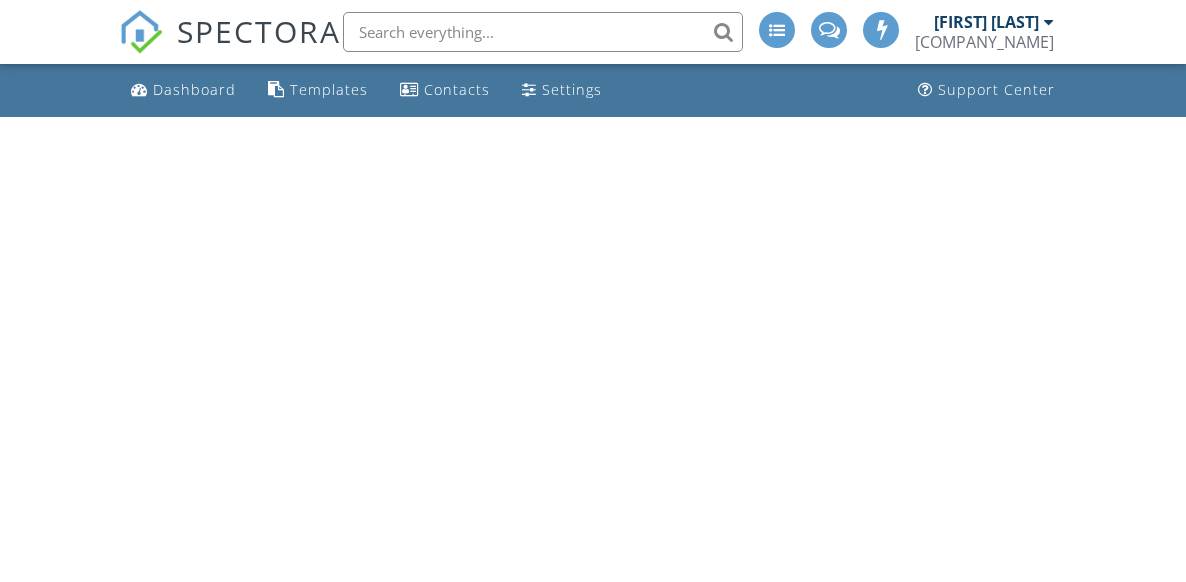 scroll, scrollTop: 0, scrollLeft: 0, axis: both 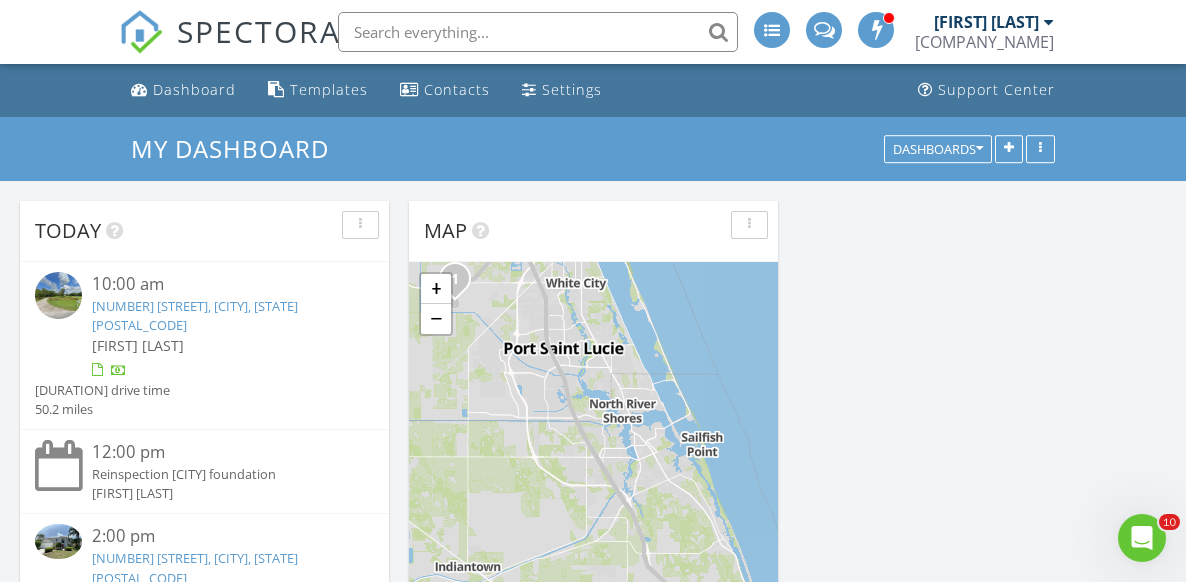 click on "[NUMBER] S [STREET] Rd, [CITY], [STATE] [POSTAL_CODE]" at bounding box center (195, 315) 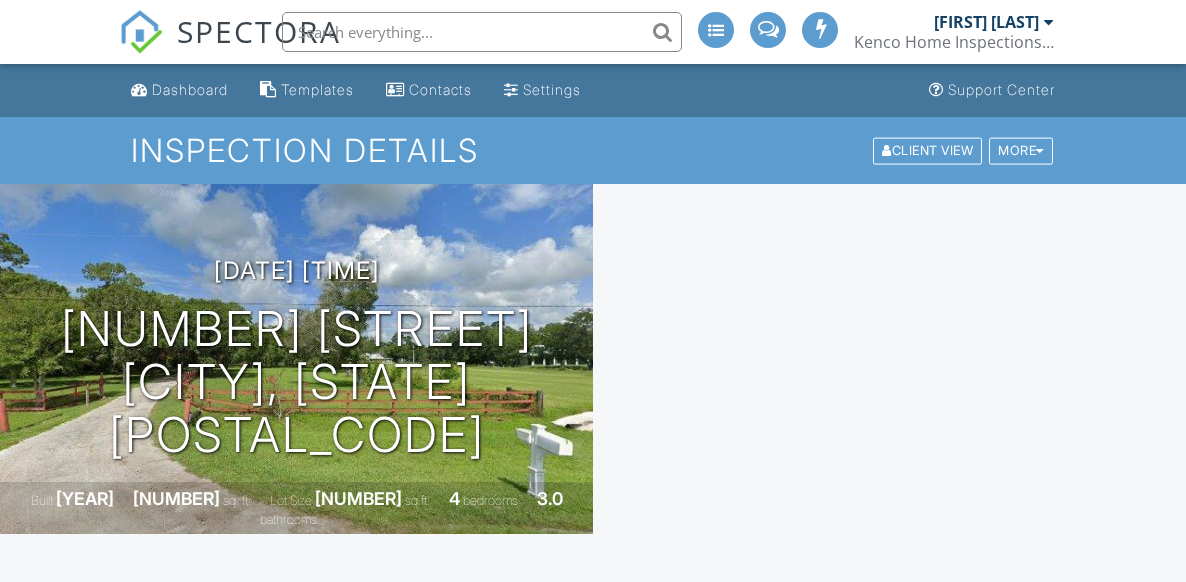 scroll, scrollTop: 300, scrollLeft: 0, axis: vertical 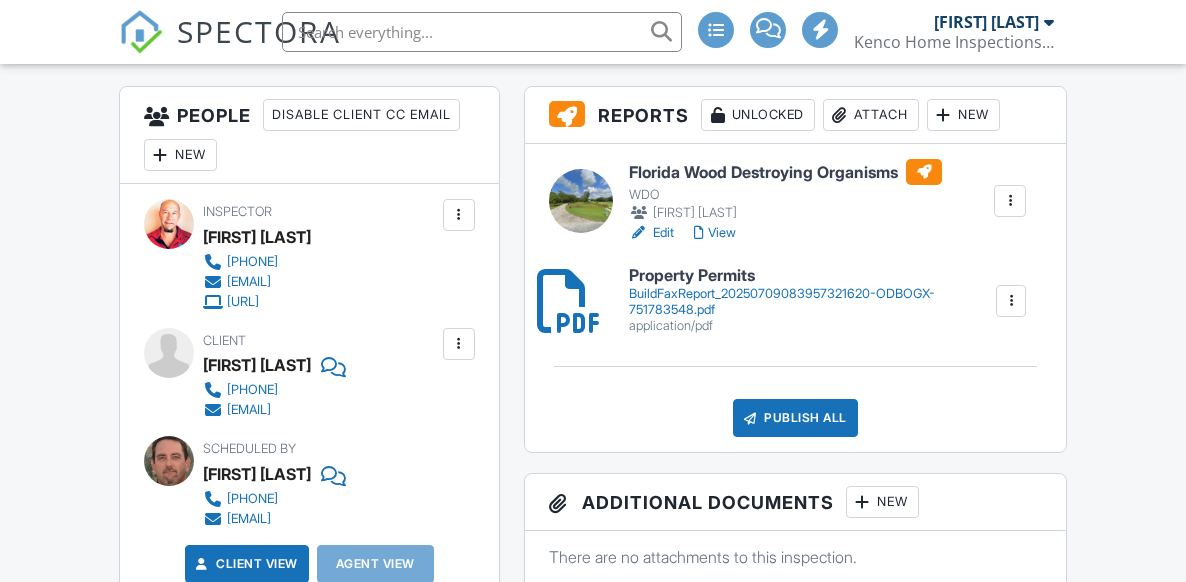 click on "View" at bounding box center (715, 233) 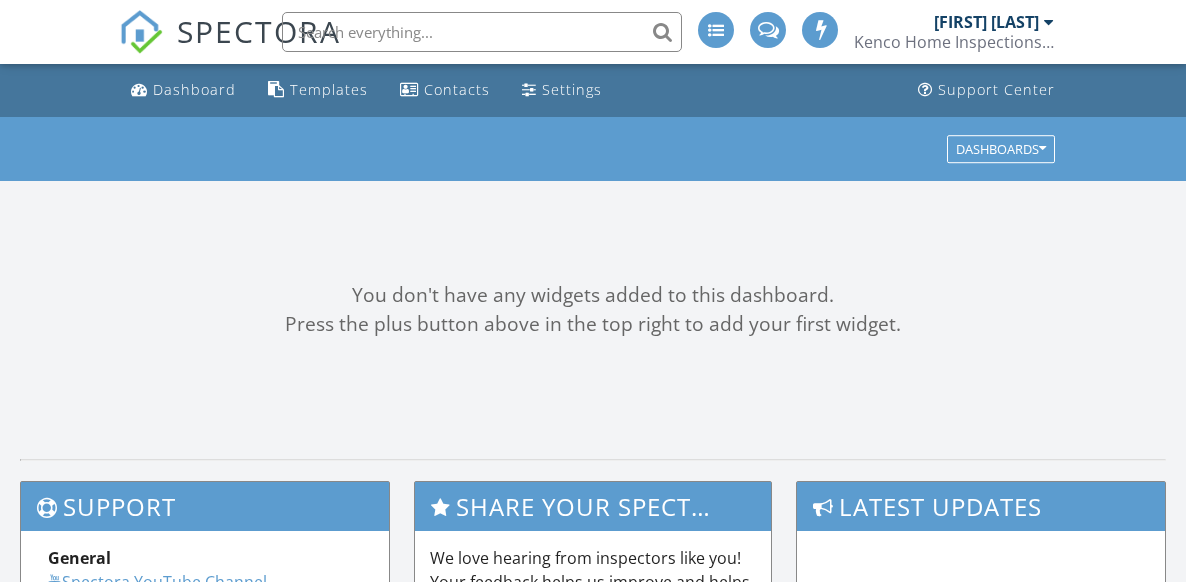 scroll, scrollTop: 0, scrollLeft: 0, axis: both 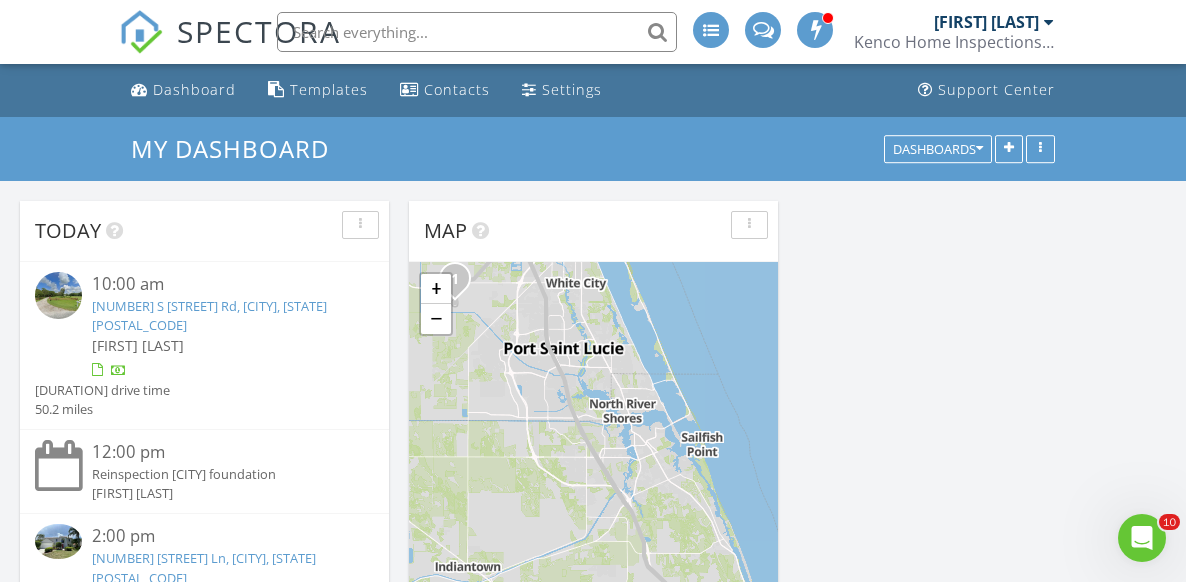 click on "[NUMBER] S [STREET] Rd, [CITY], [STATE] [POSTAL_CODE]" at bounding box center (209, 315) 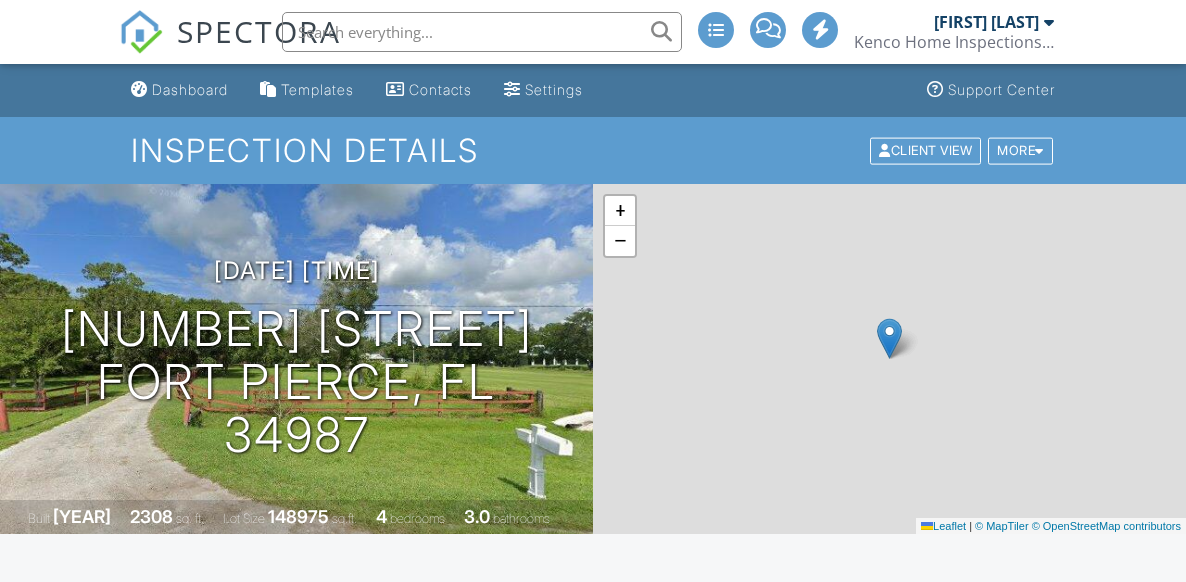 scroll, scrollTop: 0, scrollLeft: 0, axis: both 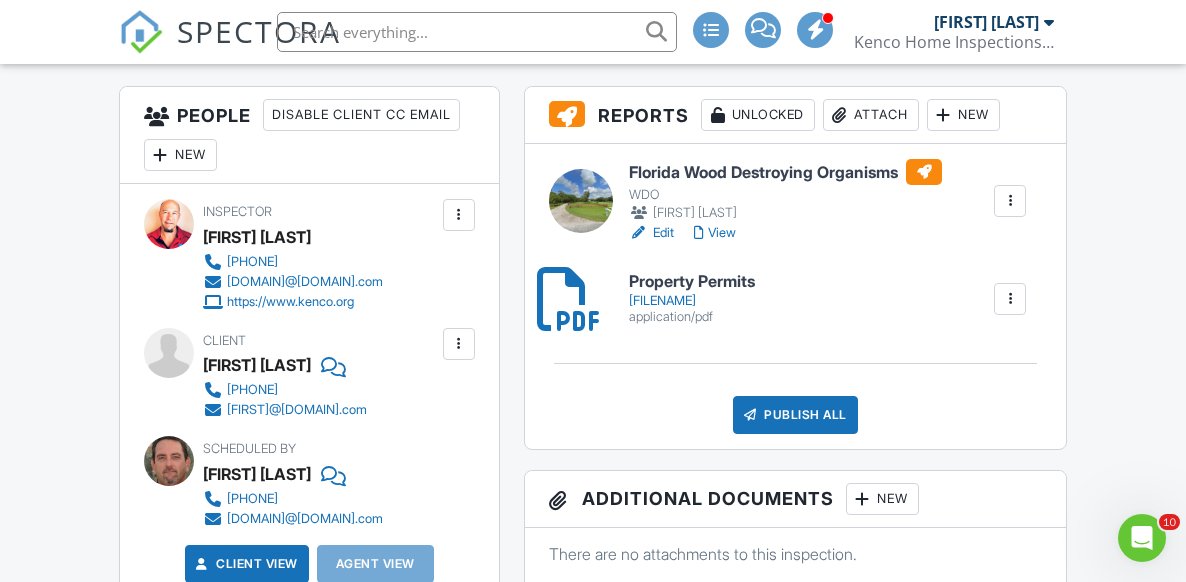 click on "View" at bounding box center (715, 233) 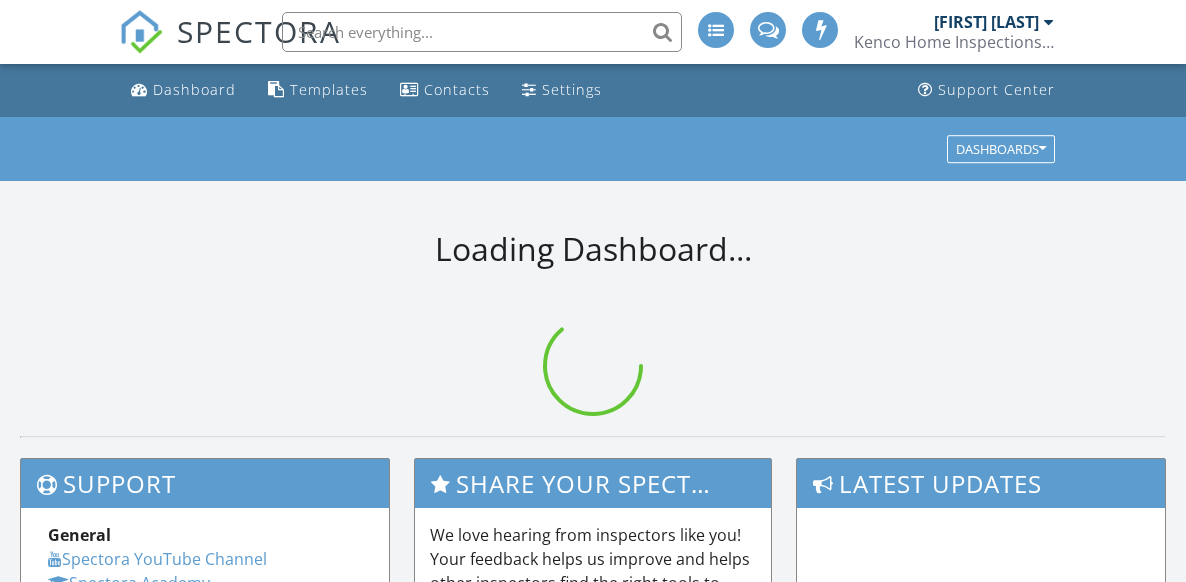 scroll, scrollTop: 0, scrollLeft: 0, axis: both 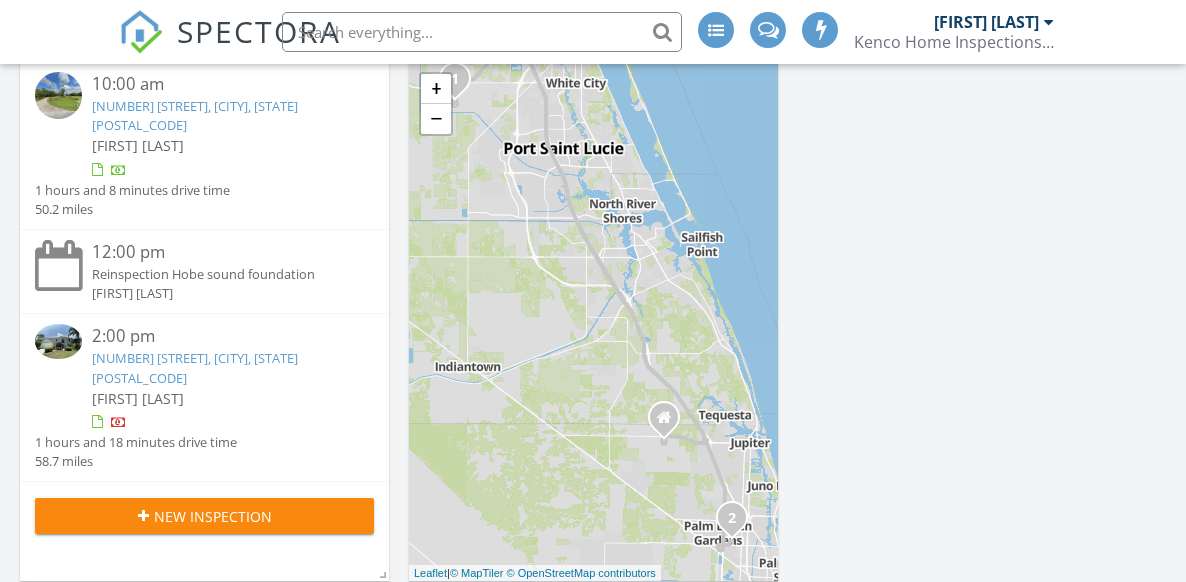 click on "10282 Hunt Club Ln, Palm Beach Gardens, FL 33418" at bounding box center [195, 367] 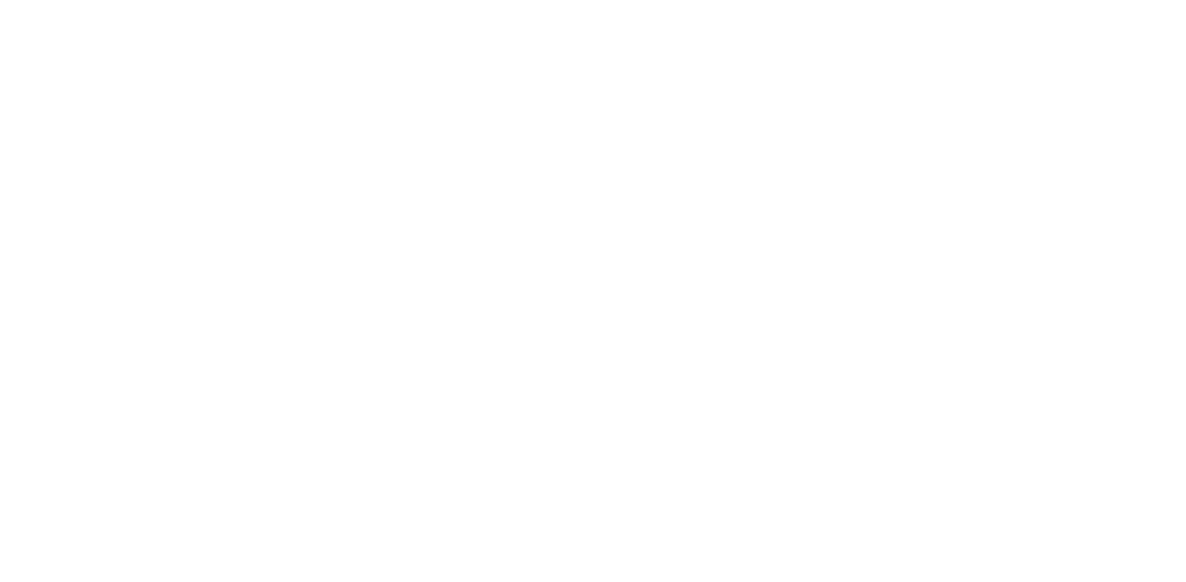scroll, scrollTop: 0, scrollLeft: 0, axis: both 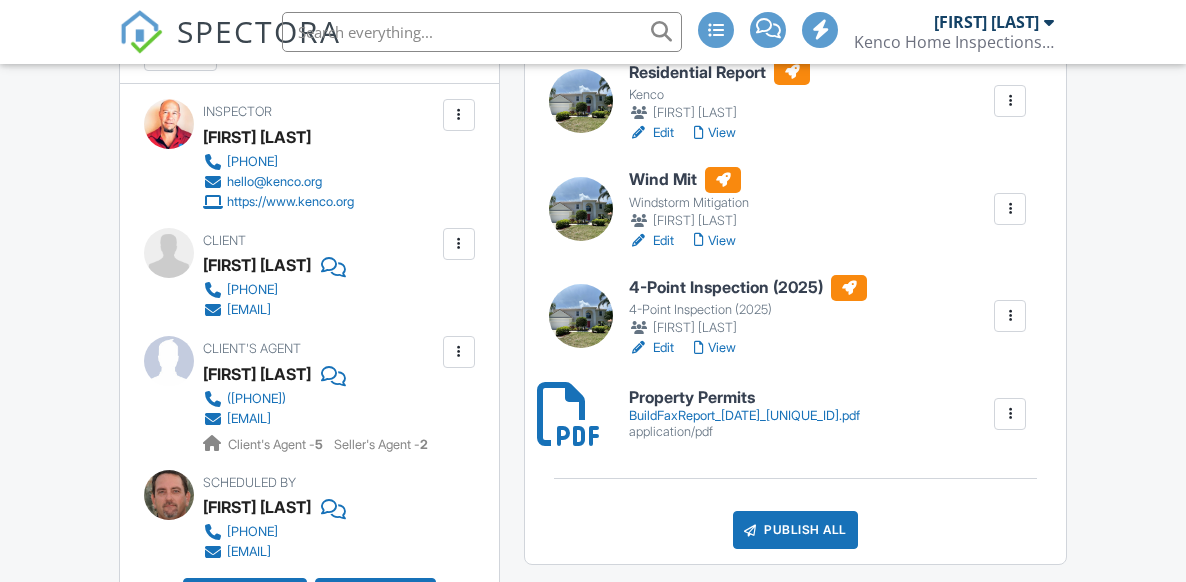 click on "View" at bounding box center [715, 348] 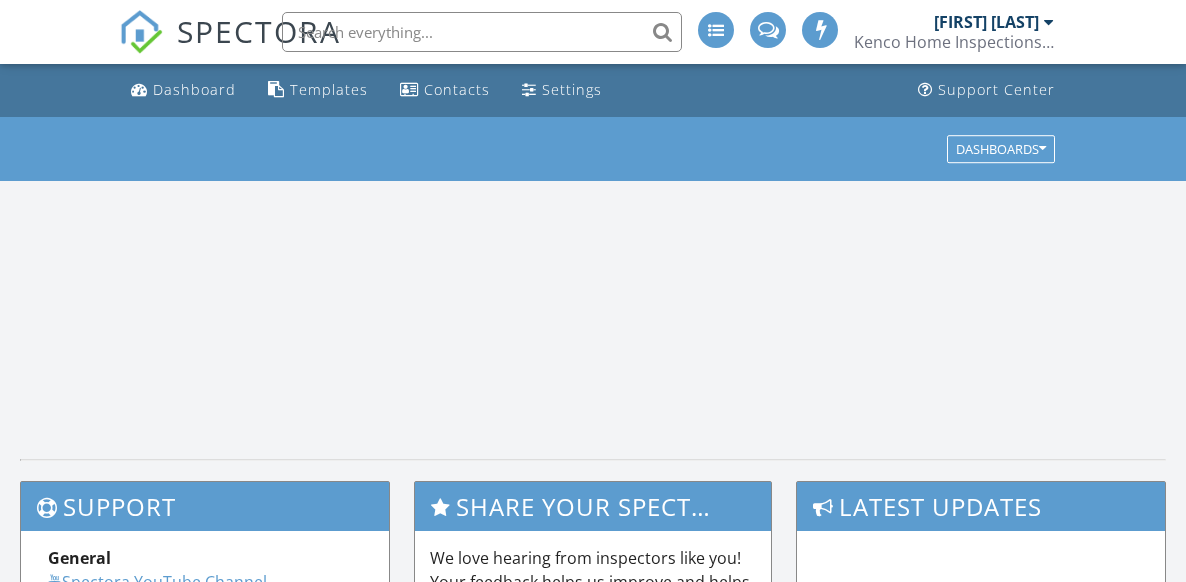 scroll, scrollTop: 0, scrollLeft: 0, axis: both 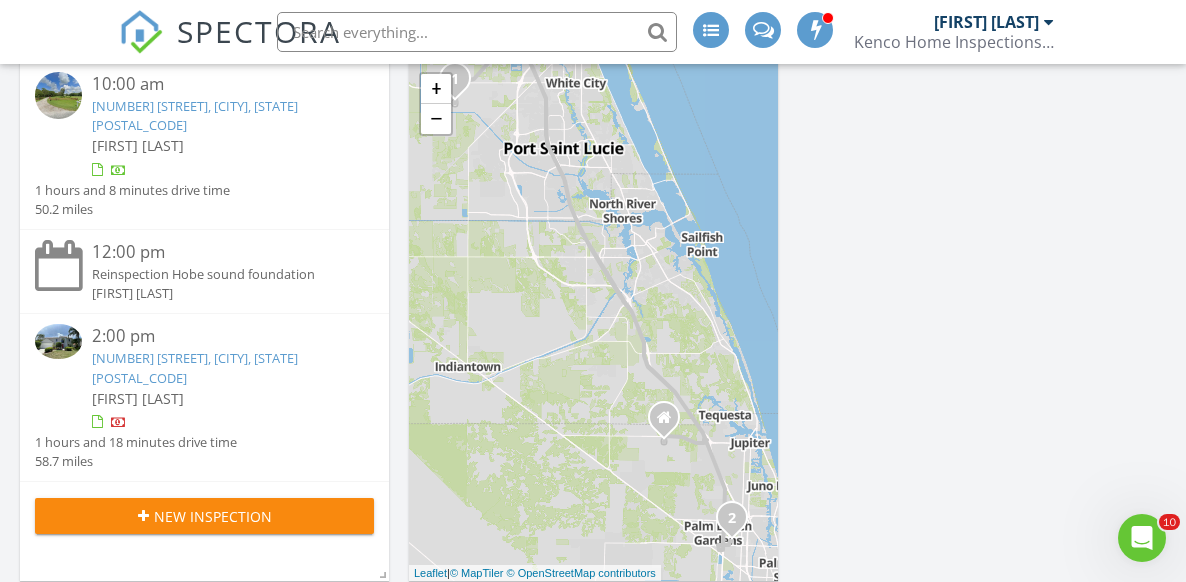 click on "[NUMBER] [STREET], [CITY], [STATE] [POSTAL_CODE]" at bounding box center [195, 367] 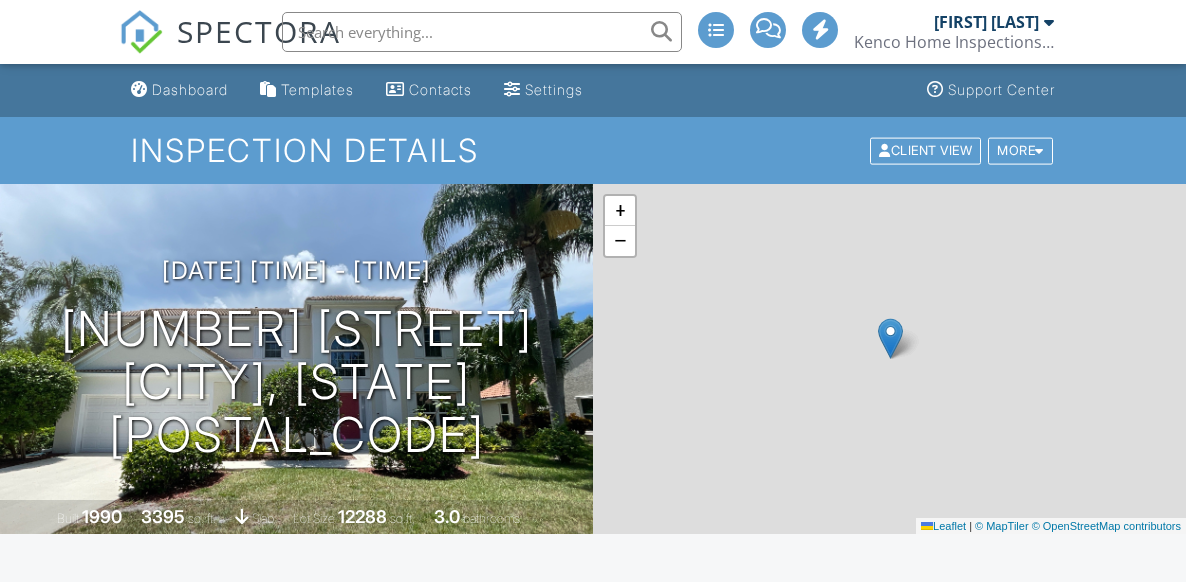 scroll, scrollTop: 500, scrollLeft: 0, axis: vertical 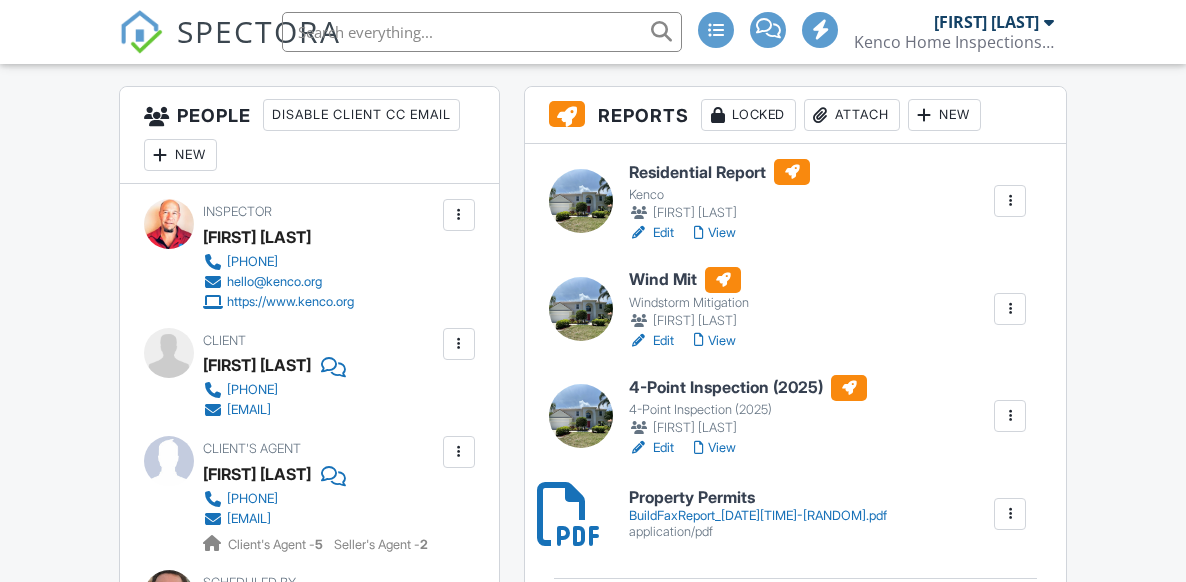 click on "View" at bounding box center (715, 341) 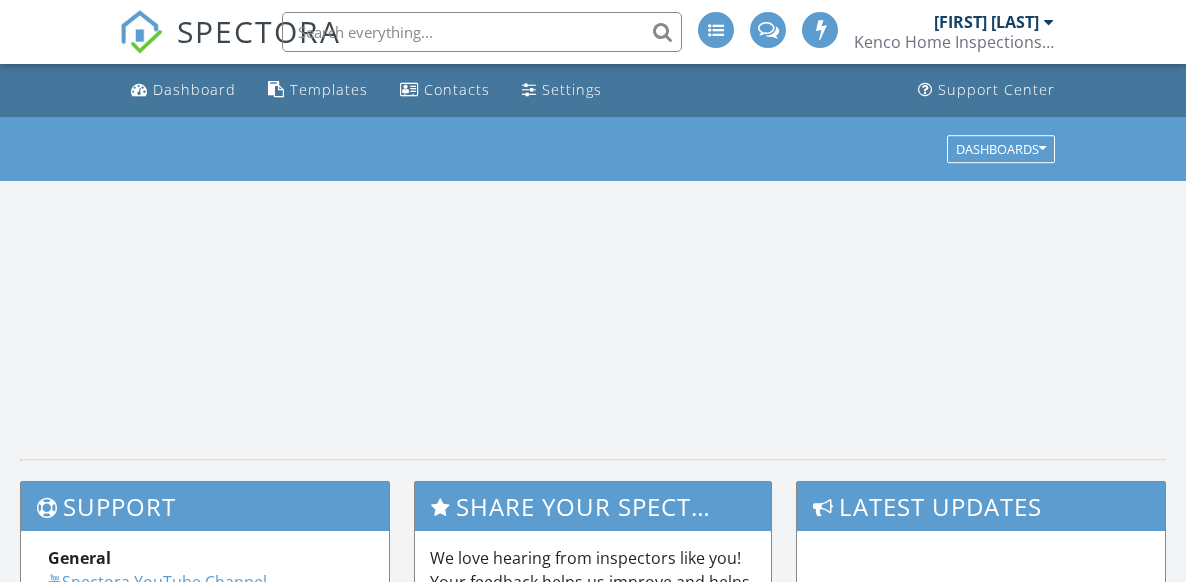 scroll, scrollTop: 0, scrollLeft: 0, axis: both 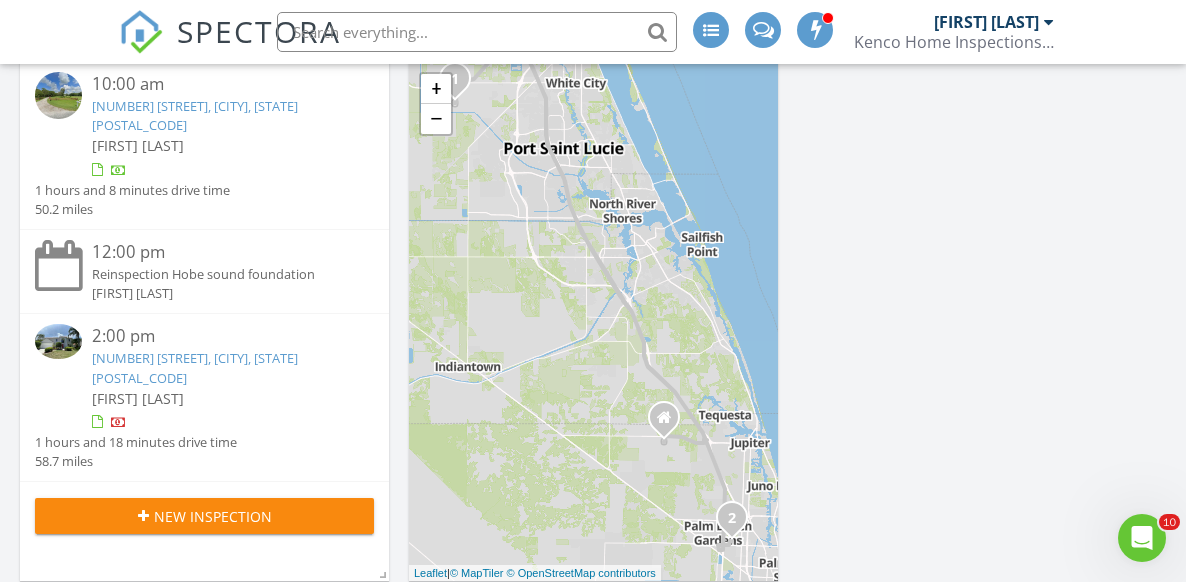 click on "[NUMBER] [STREET], [CITY], [STATE] [POSTAL_CODE]" at bounding box center (195, 367) 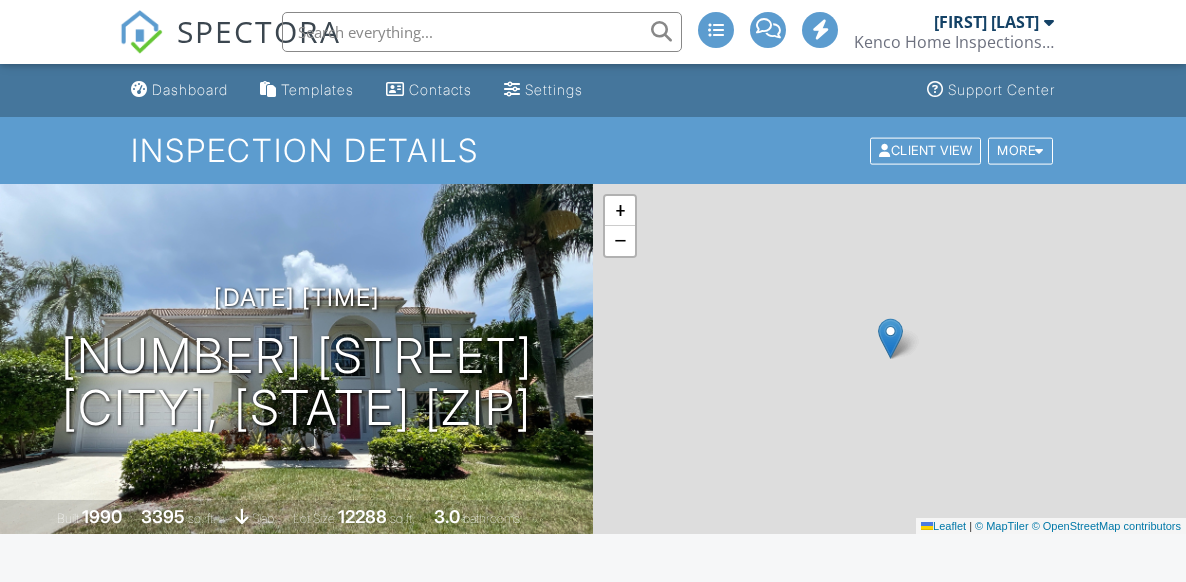 scroll, scrollTop: 0, scrollLeft: 0, axis: both 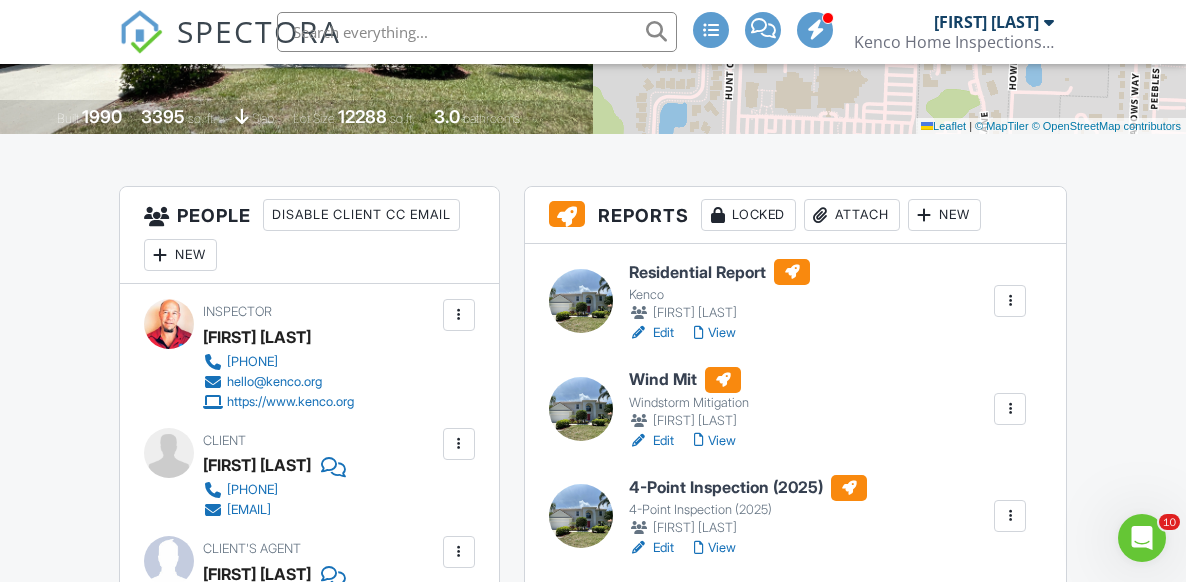 click on "View" at bounding box center [715, 333] 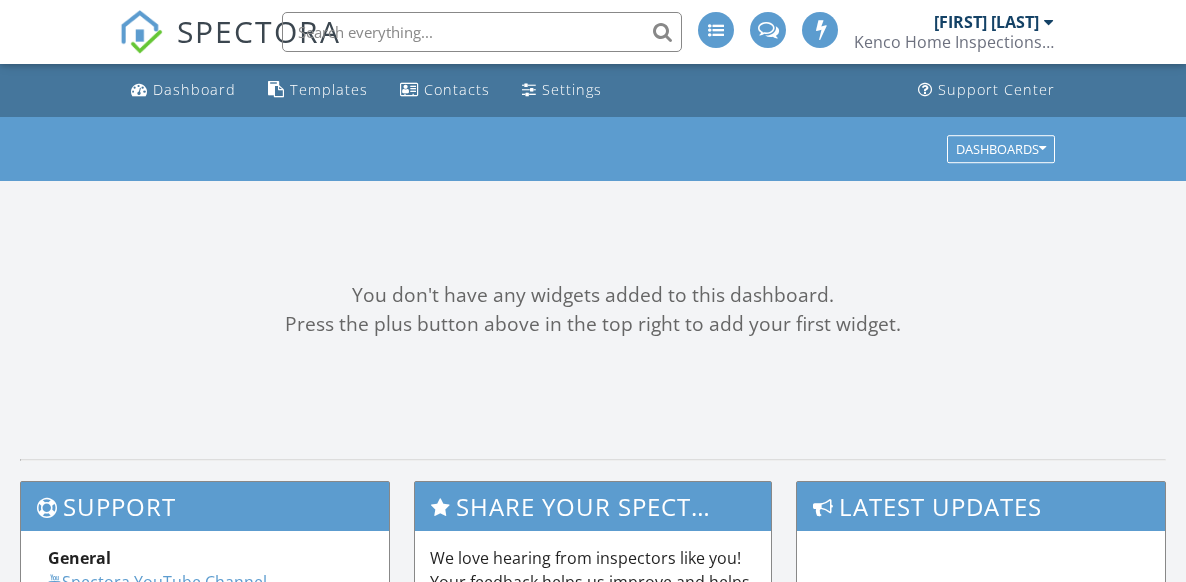 scroll, scrollTop: 0, scrollLeft: 0, axis: both 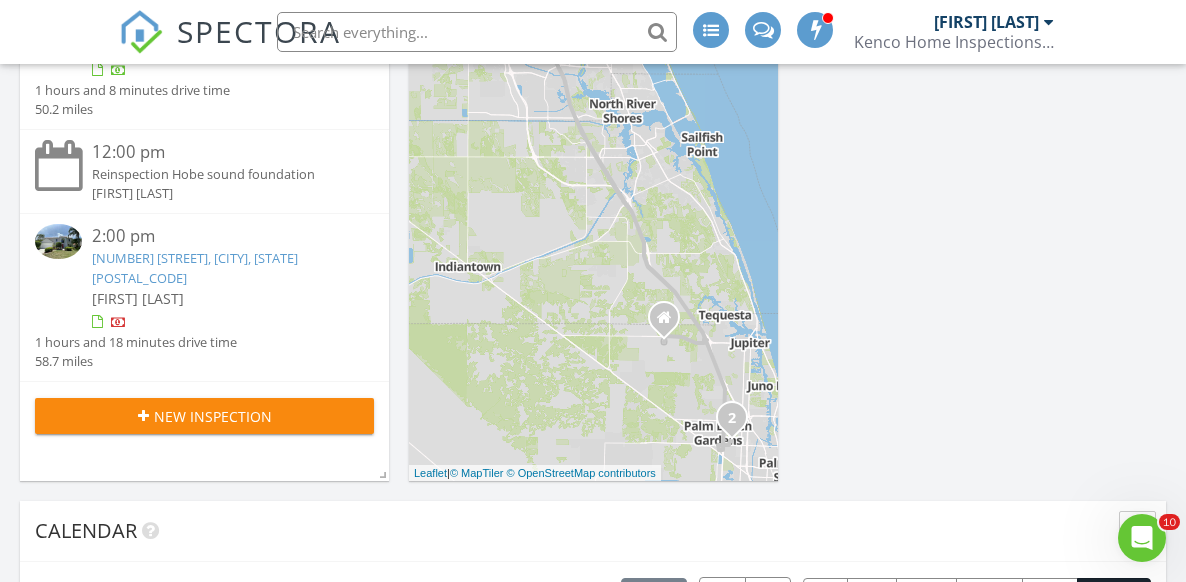 click on "10282 Hunt Club Ln, Palm Beach Gardens, FL 33418" at bounding box center (195, 267) 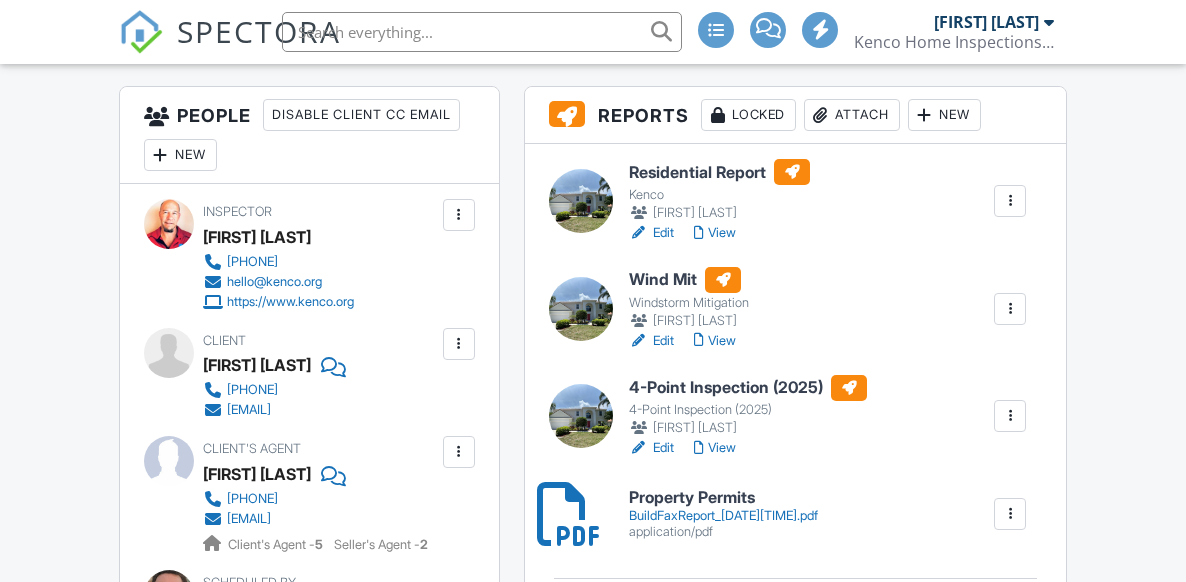 scroll, scrollTop: 500, scrollLeft: 0, axis: vertical 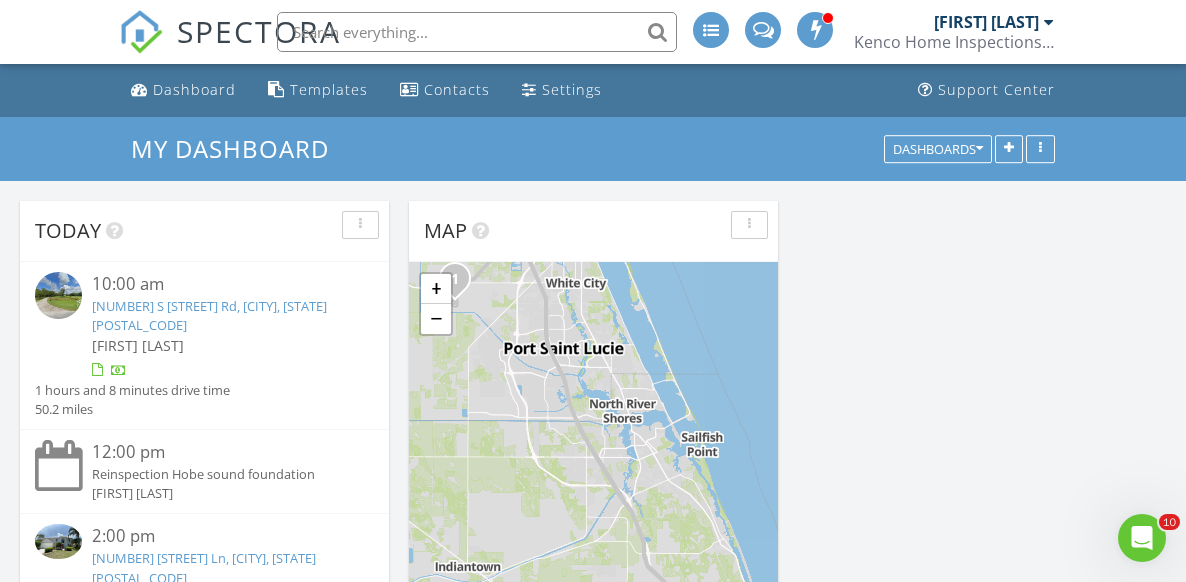 click on "[NUMBER] S [STREET] Rd, [CITY], [STATE] [POSTAL_CODE]" at bounding box center [209, 315] 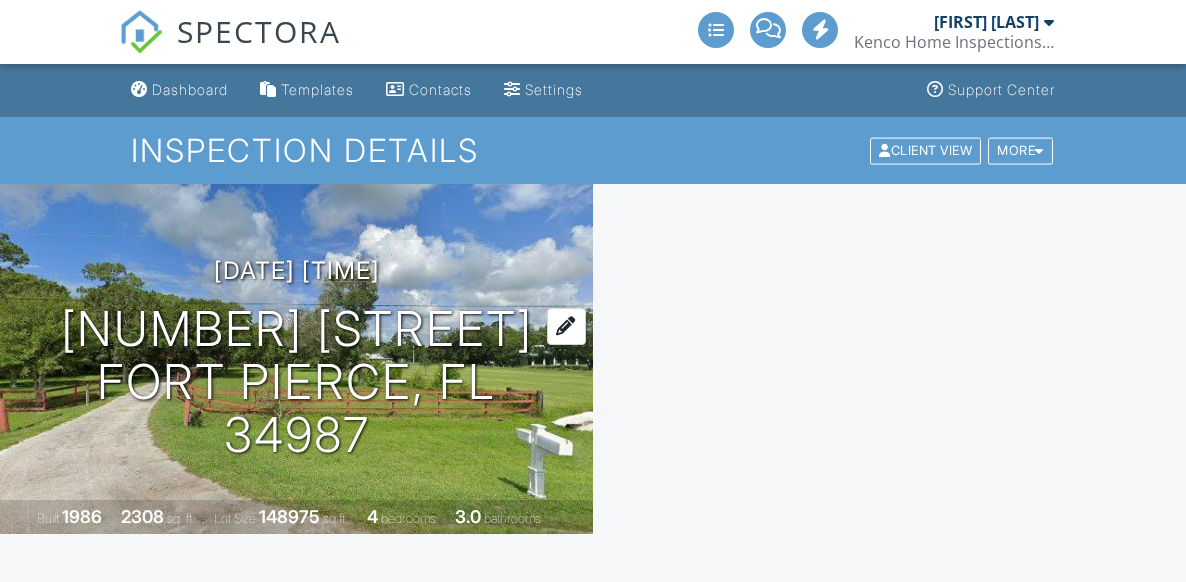 scroll, scrollTop: 0, scrollLeft: 0, axis: both 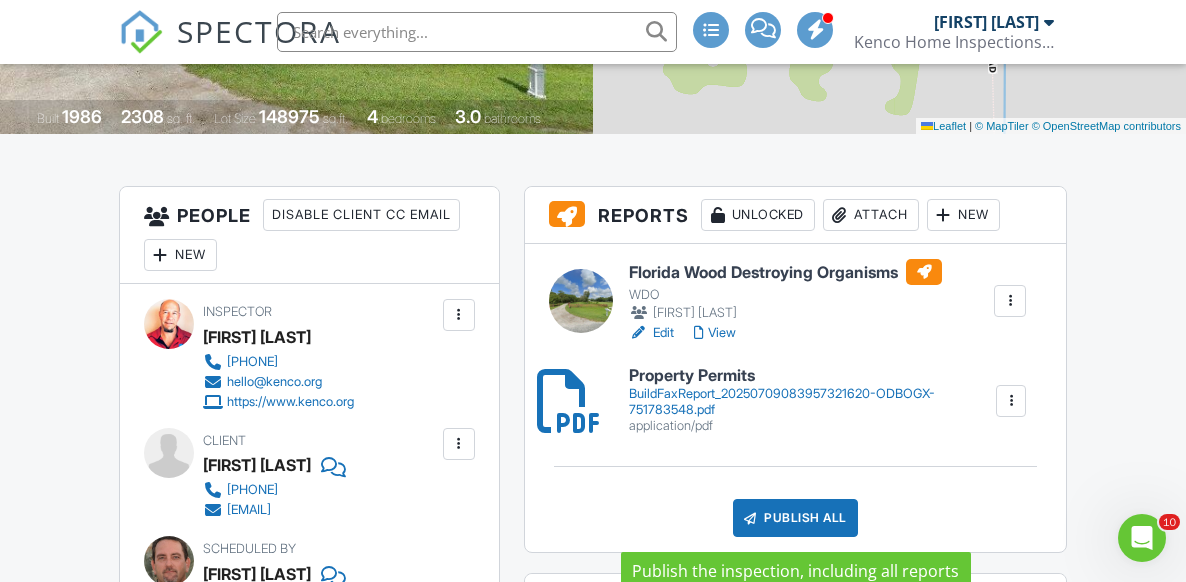click on "Publish All" at bounding box center [795, 518] 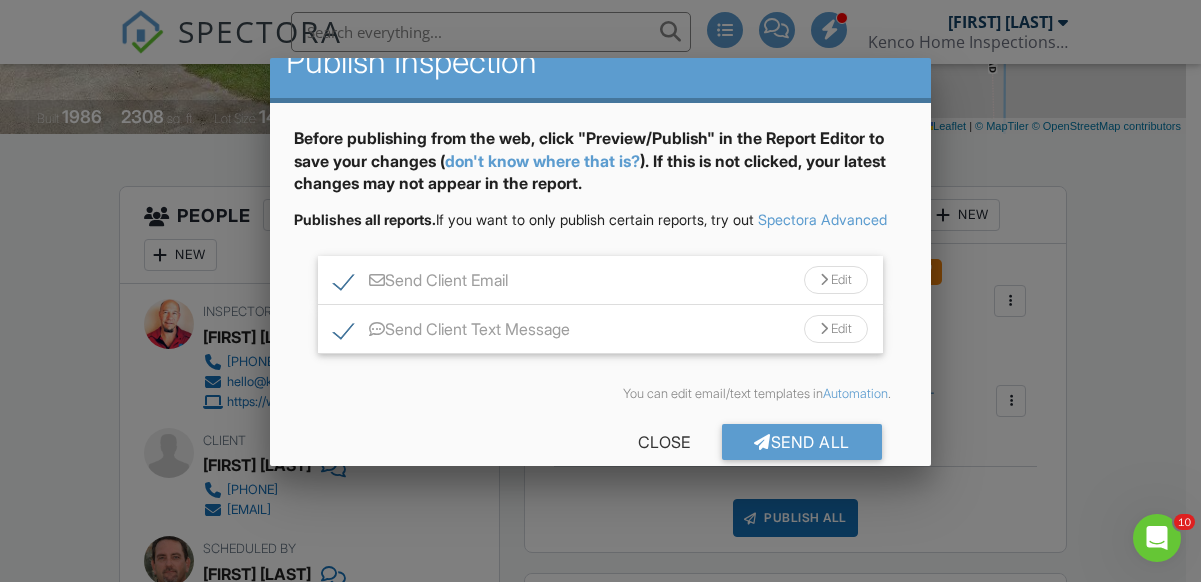 scroll, scrollTop: 84, scrollLeft: 0, axis: vertical 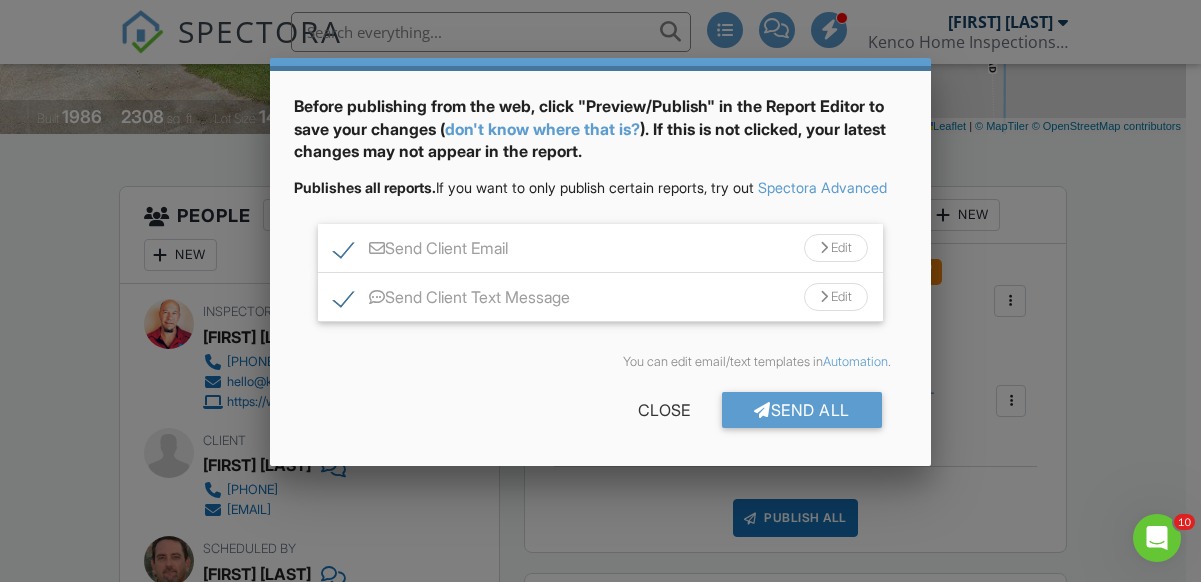 click on "Send All" at bounding box center (802, 410) 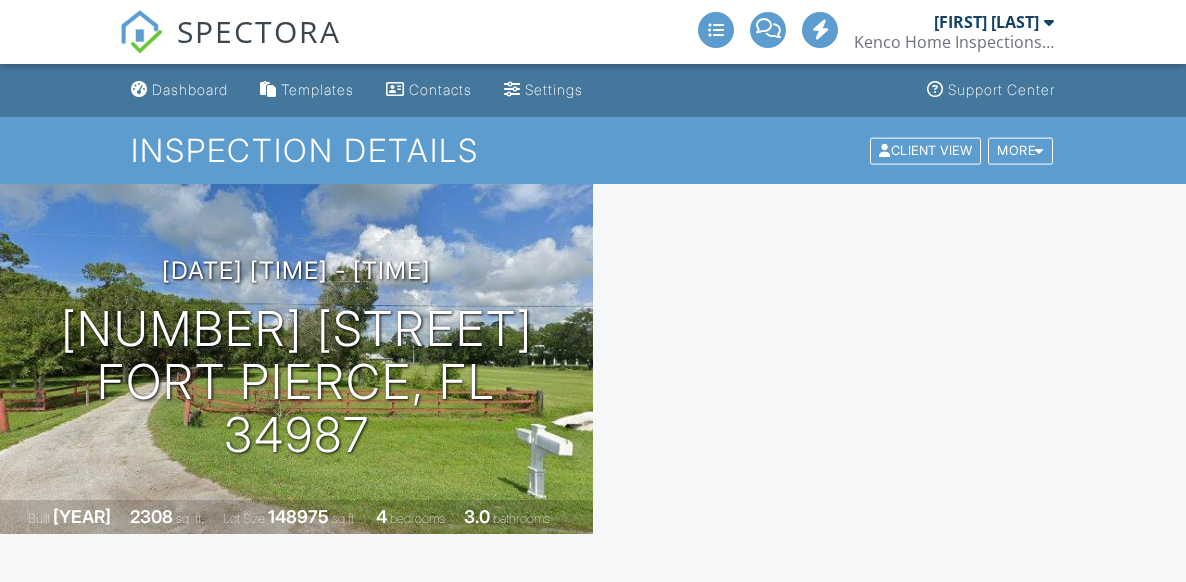 scroll, scrollTop: 299, scrollLeft: 0, axis: vertical 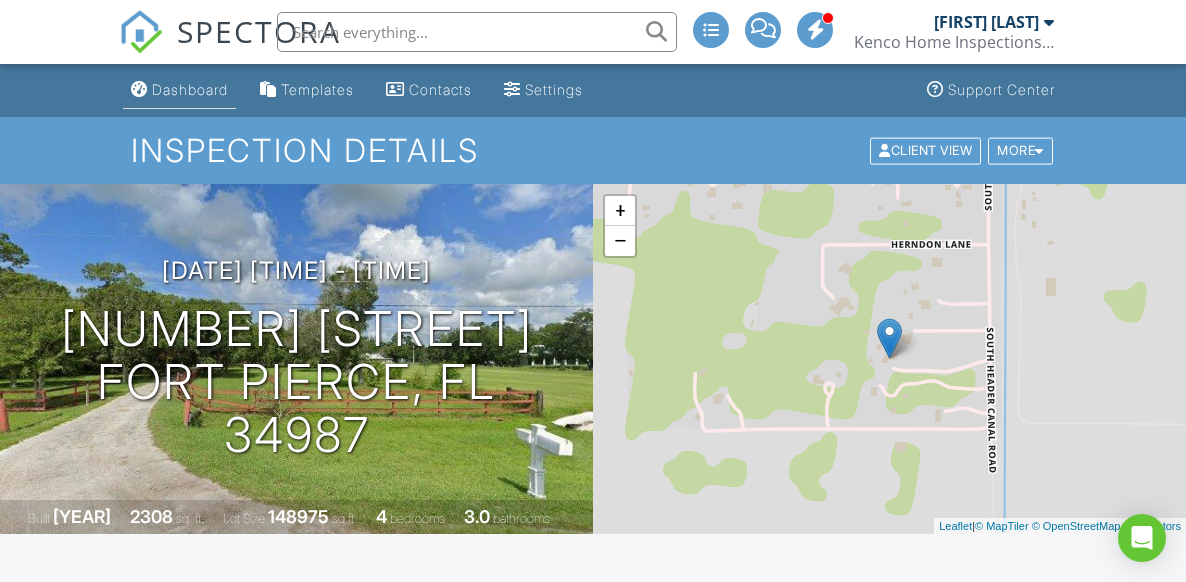 click on "Dashboard" at bounding box center [190, 89] 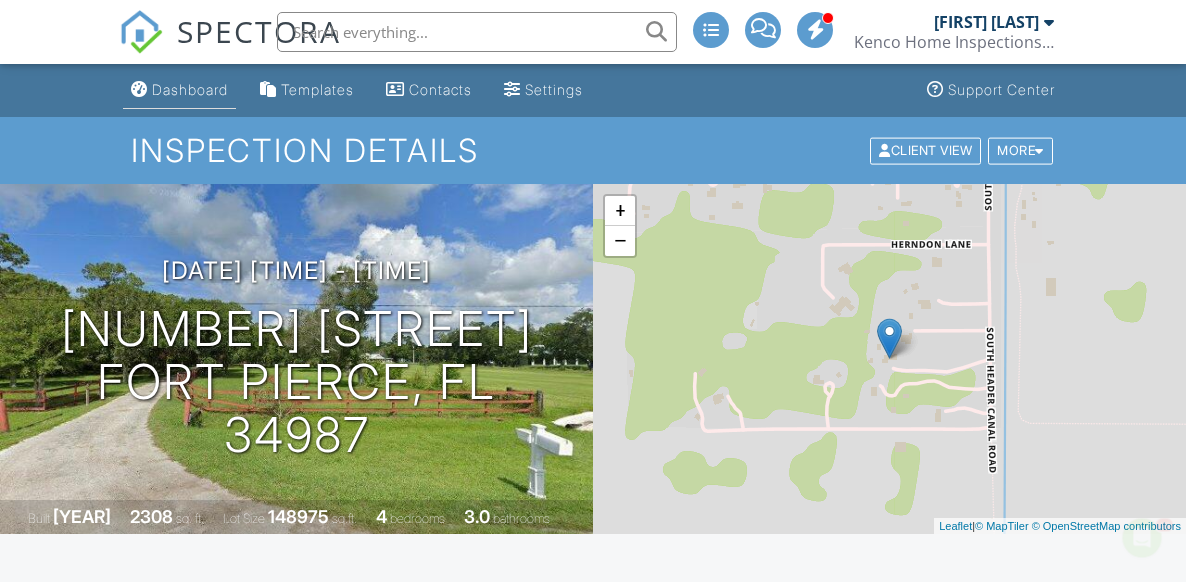 scroll, scrollTop: 0, scrollLeft: 0, axis: both 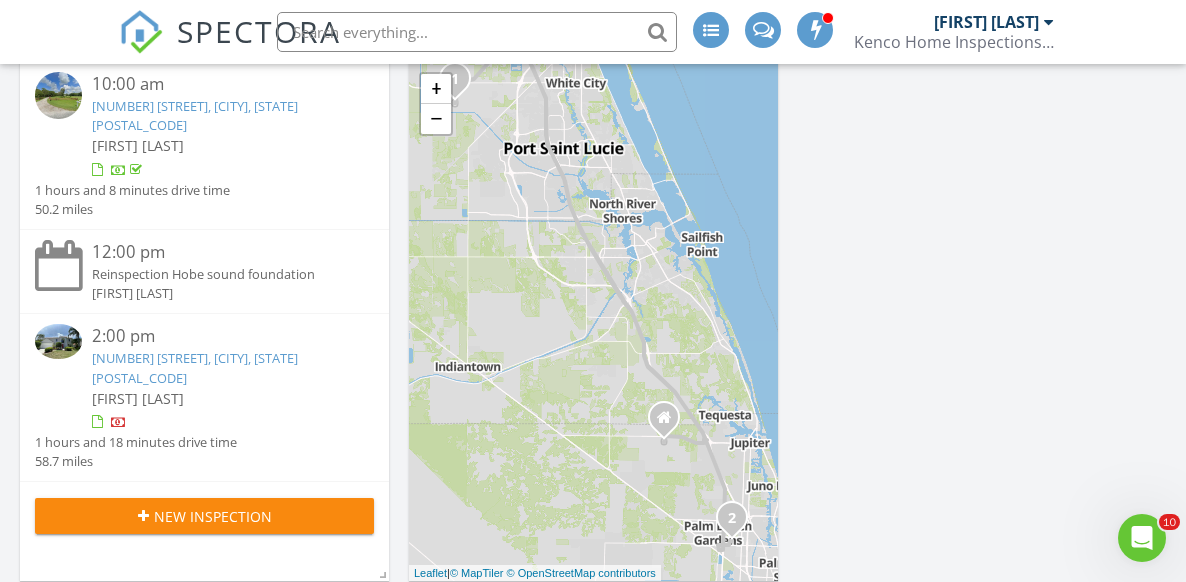 click on "2:00 pm" at bounding box center [219, 336] 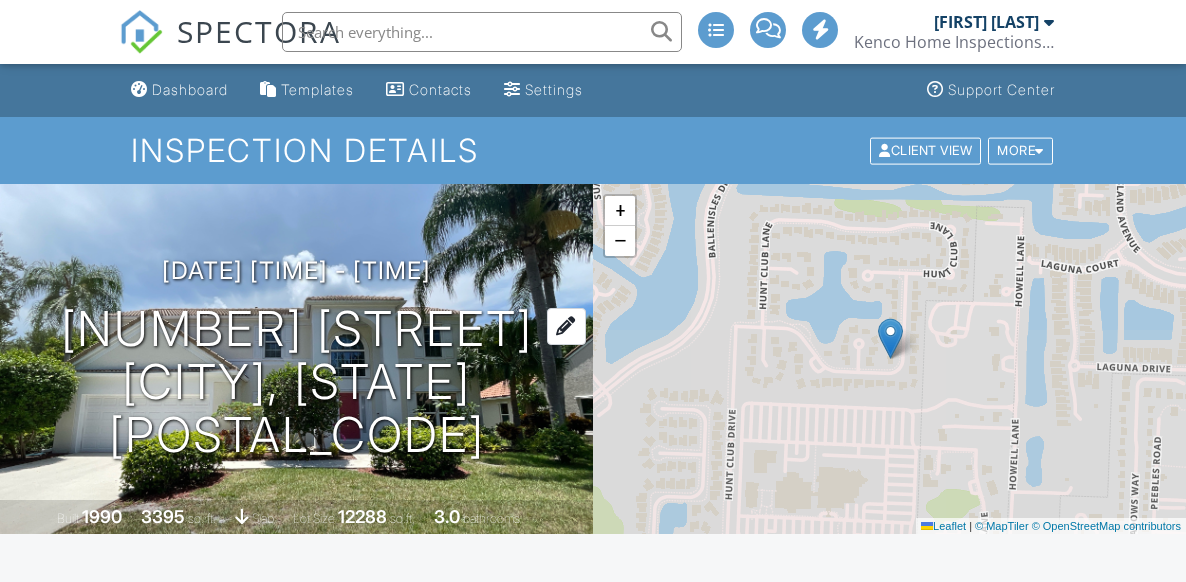 scroll, scrollTop: 0, scrollLeft: 0, axis: both 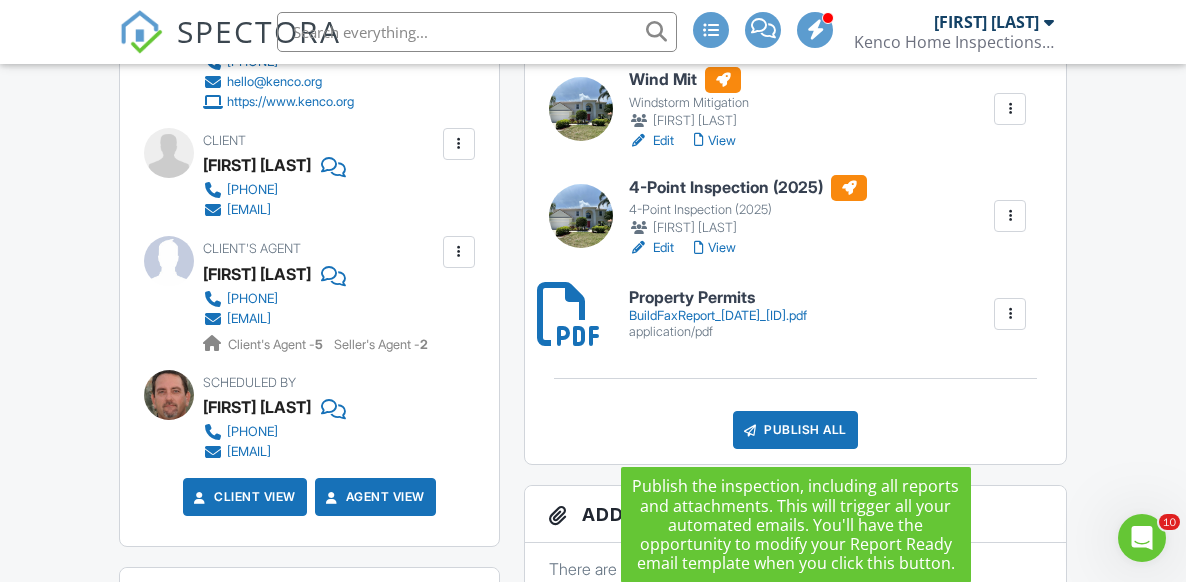 click on "Publish All" at bounding box center (795, 430) 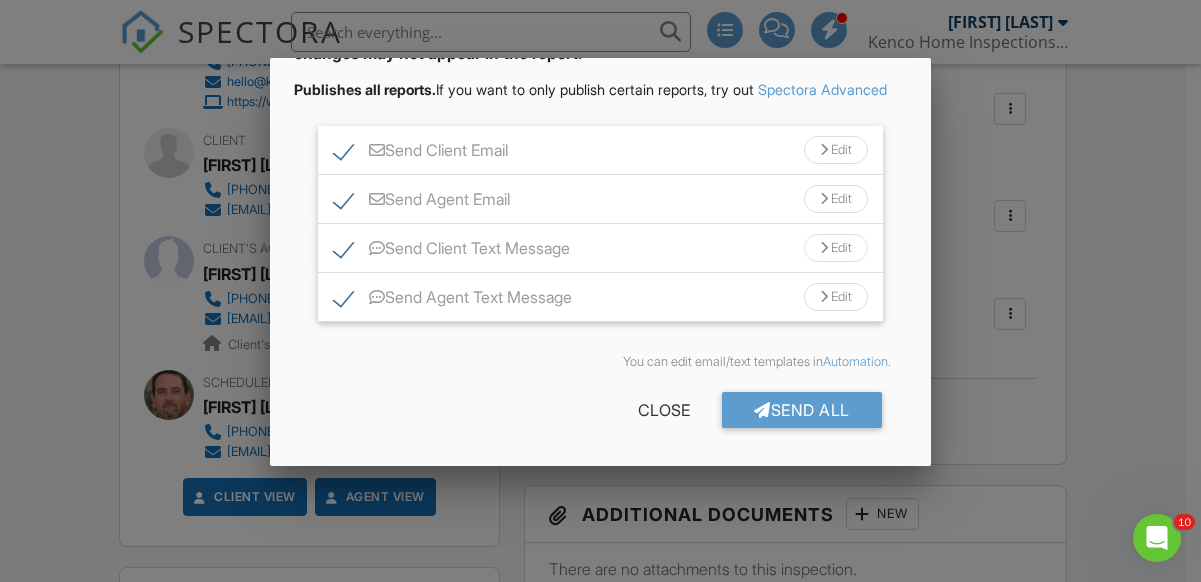 scroll, scrollTop: 182, scrollLeft: 0, axis: vertical 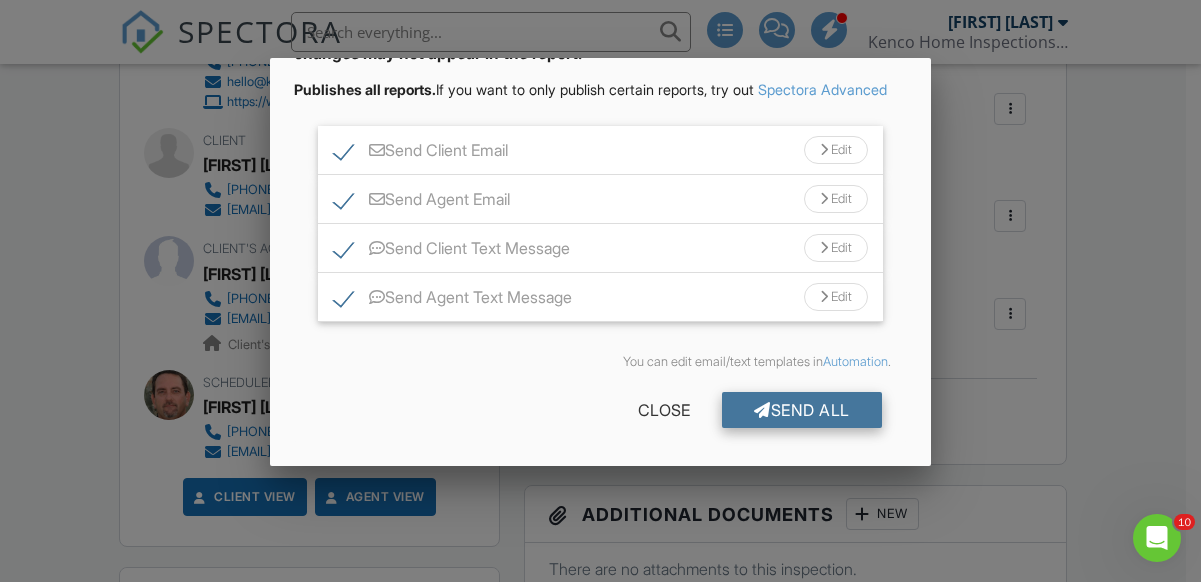 click on "Send All" at bounding box center [802, 410] 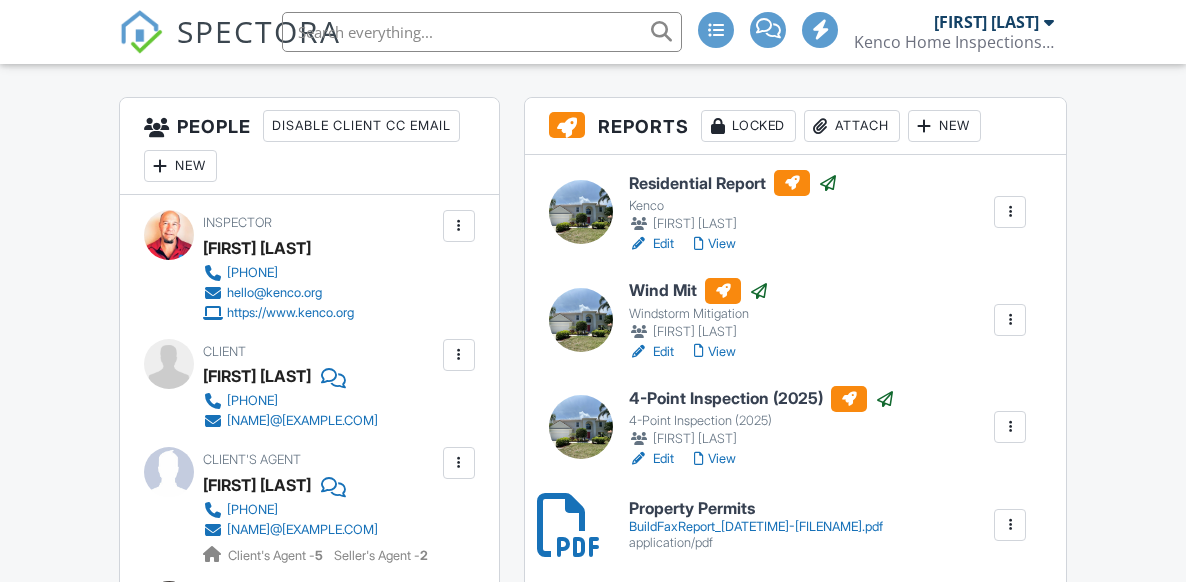 scroll, scrollTop: 0, scrollLeft: 0, axis: both 